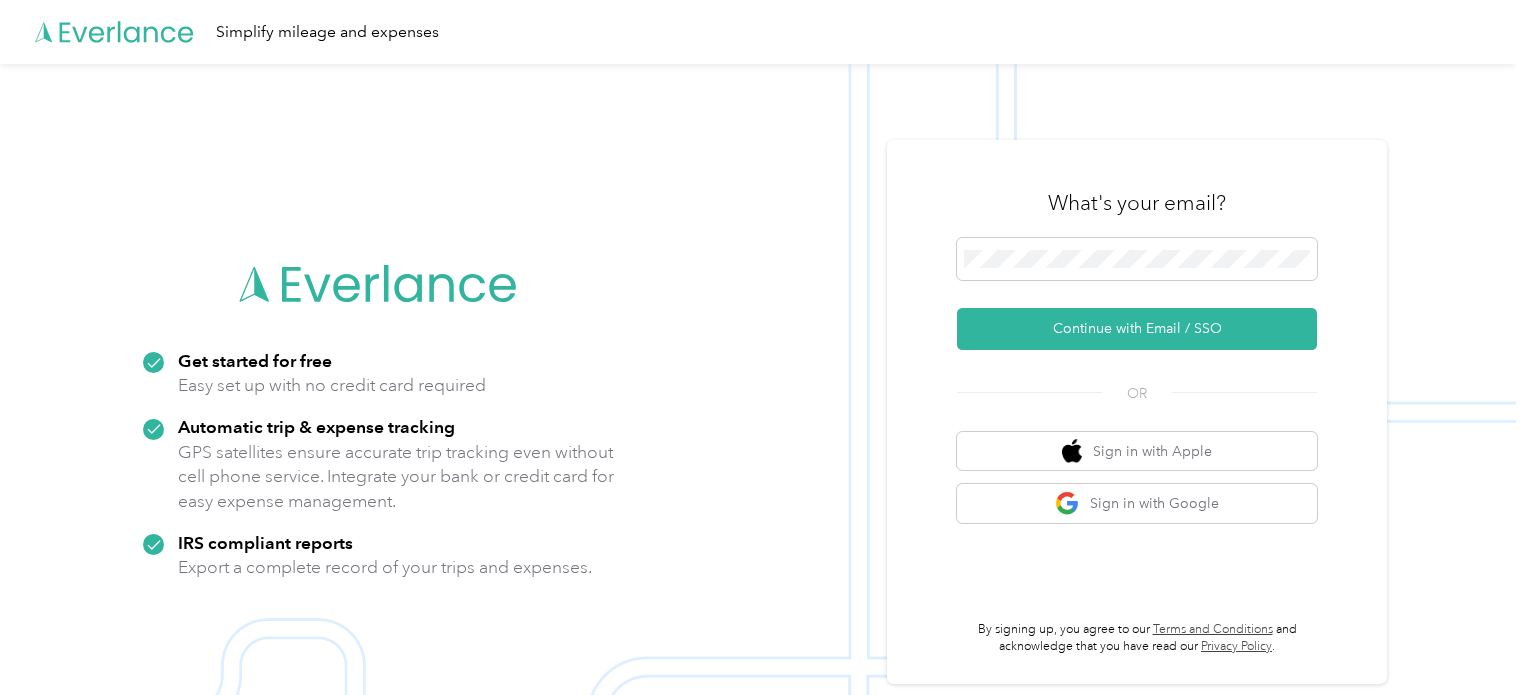 scroll, scrollTop: 0, scrollLeft: 0, axis: both 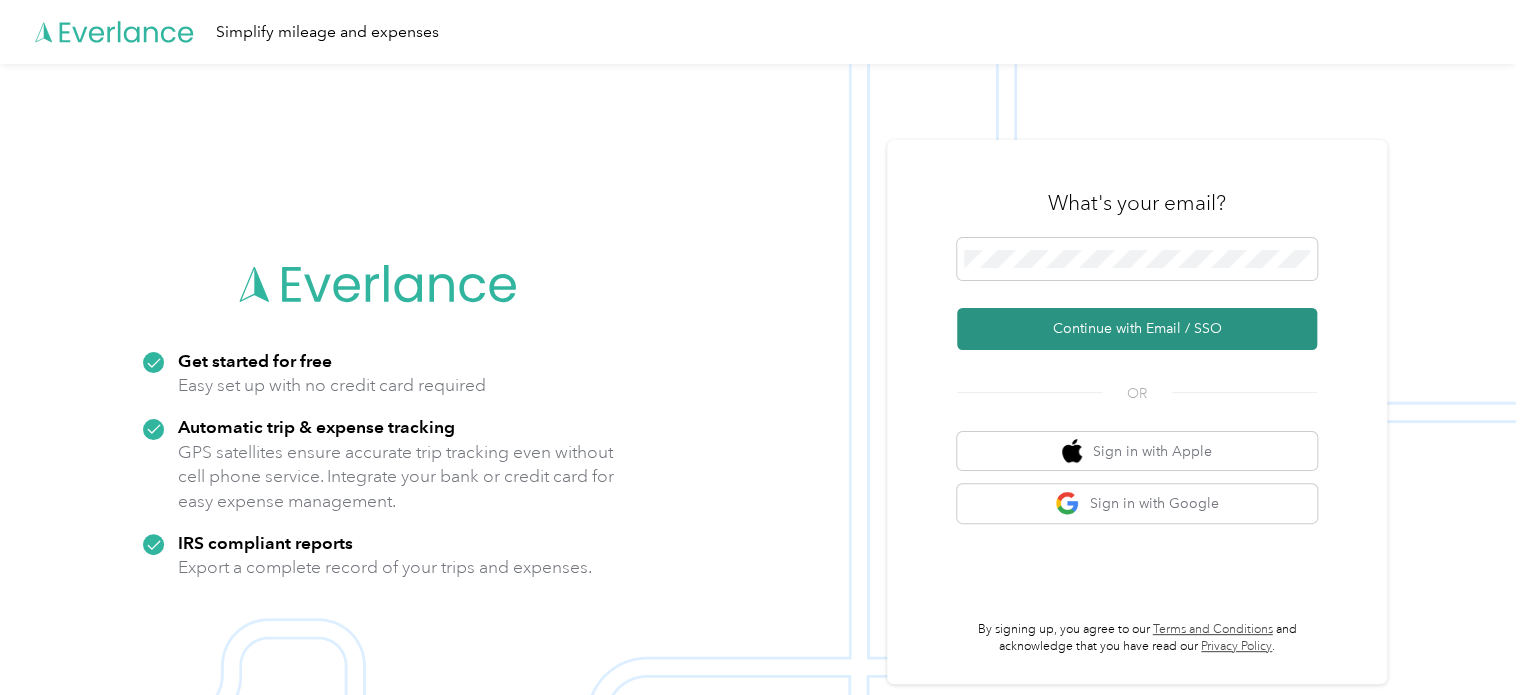 click on "Continue with Email / SSO" at bounding box center [1137, 329] 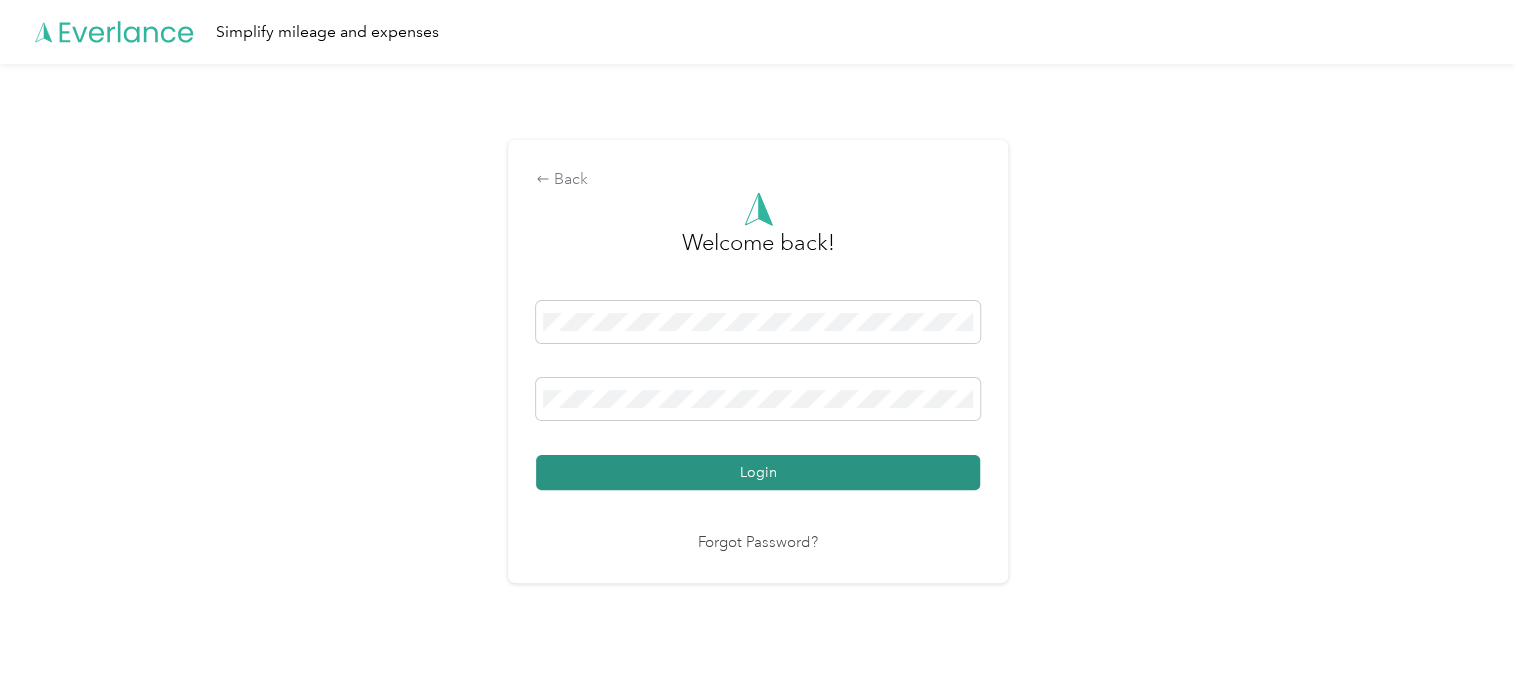 click on "Login" at bounding box center [758, 472] 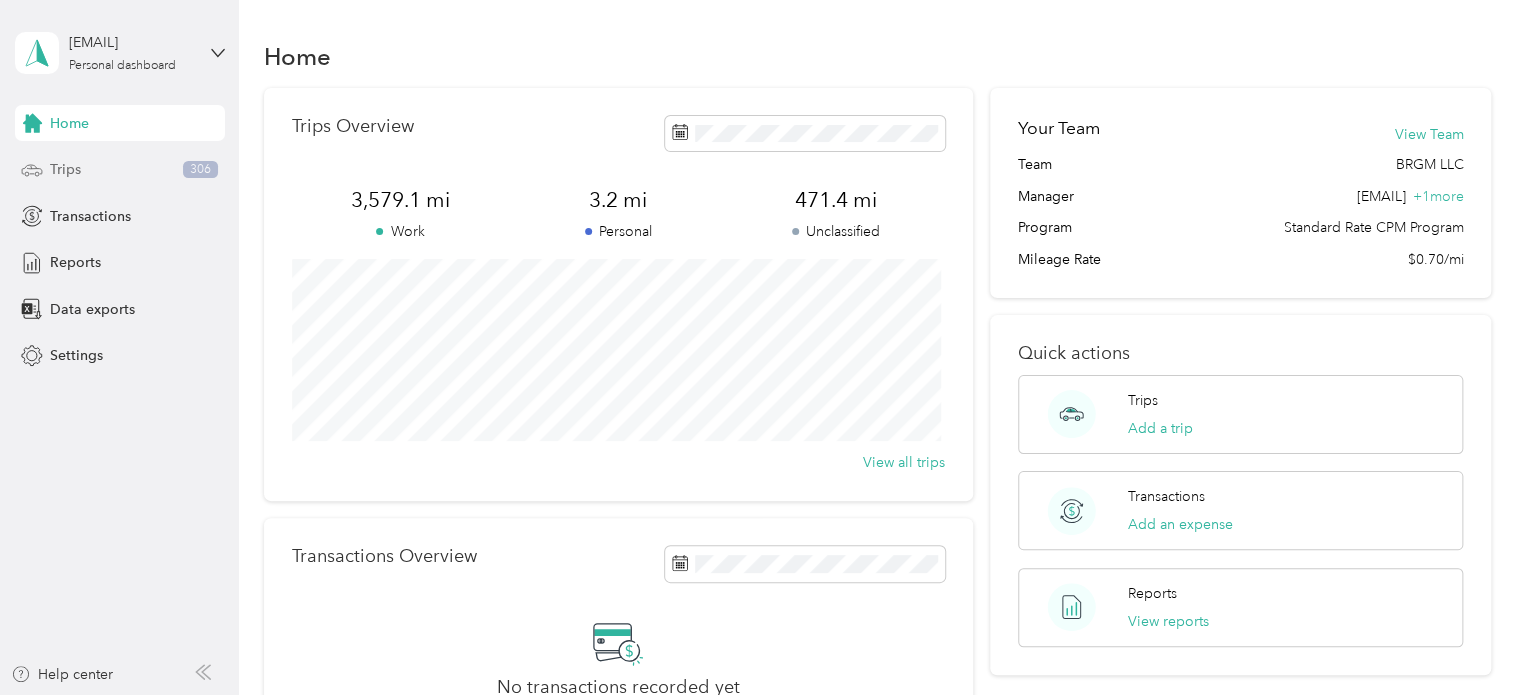 click on "Trips 306" at bounding box center [120, 170] 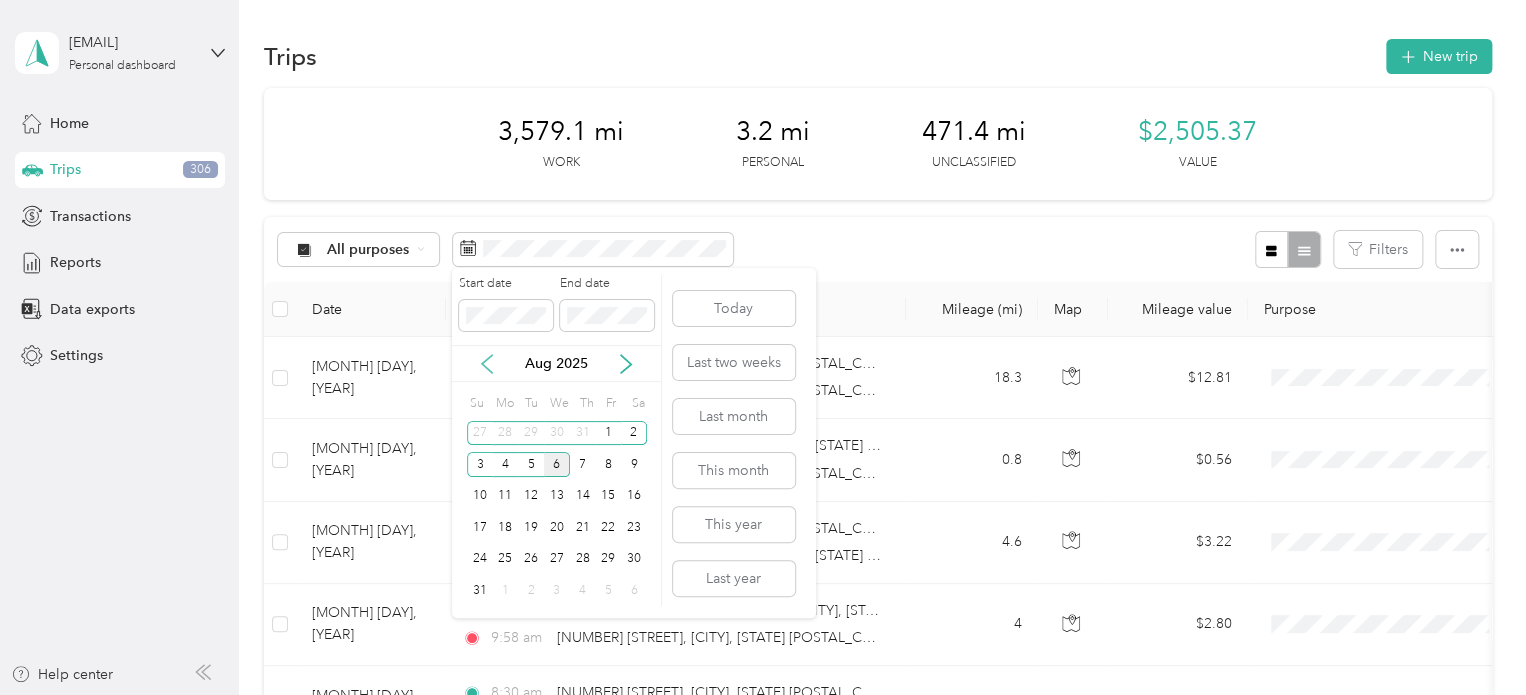 click 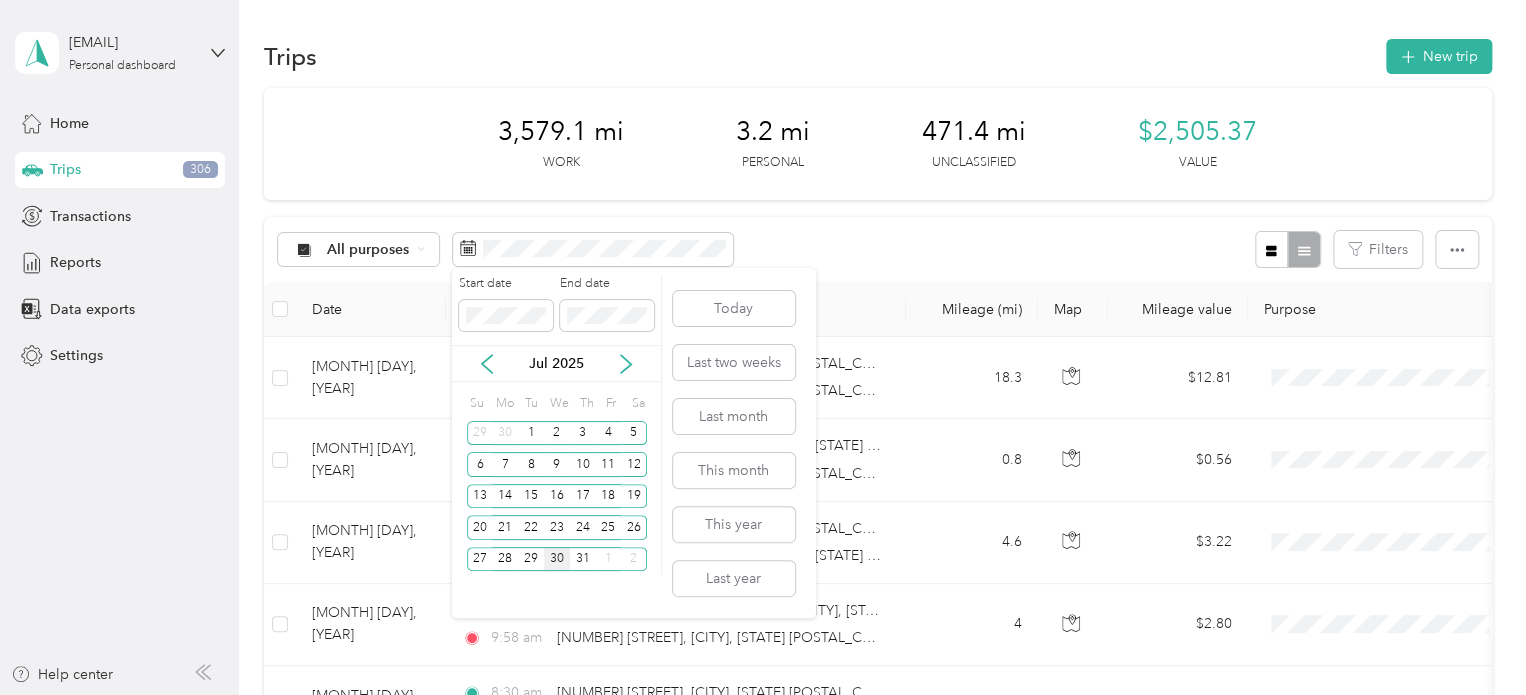 click on "30" at bounding box center [557, 559] 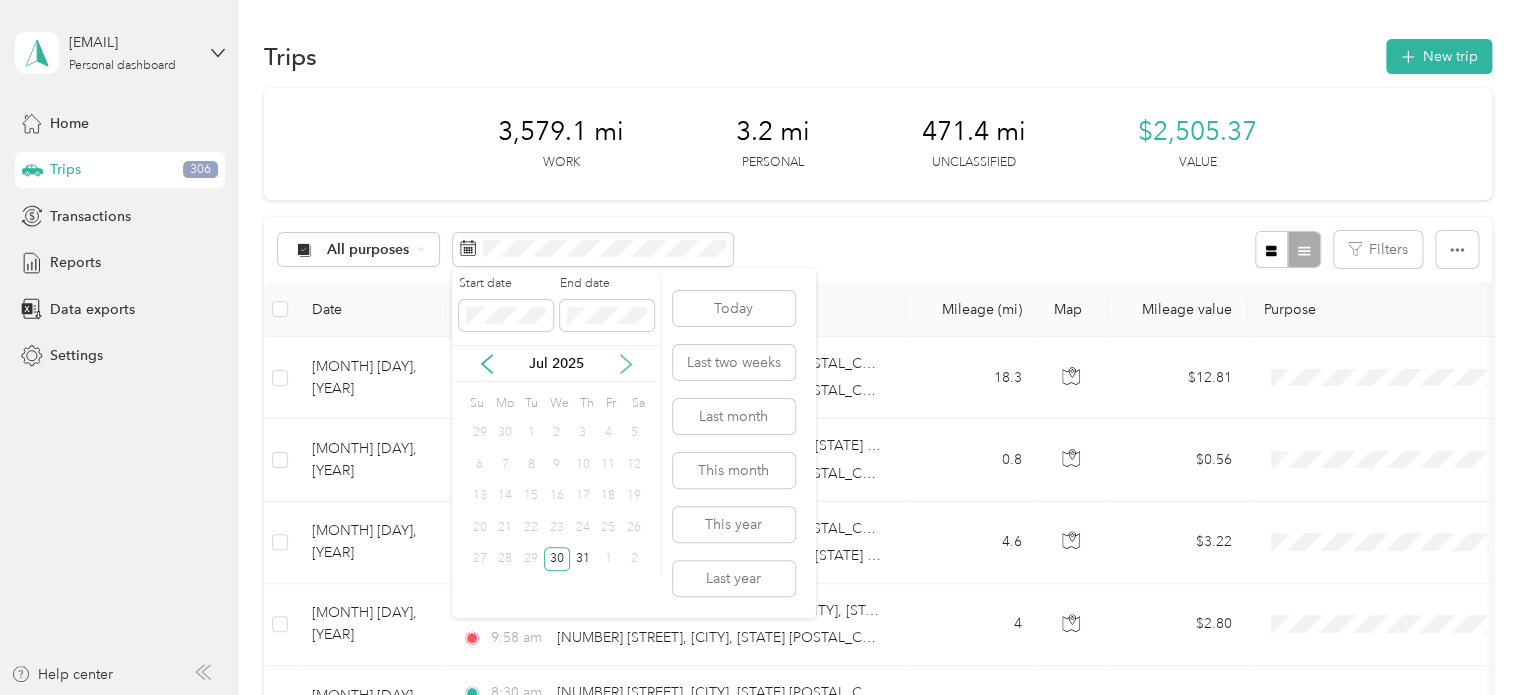 click 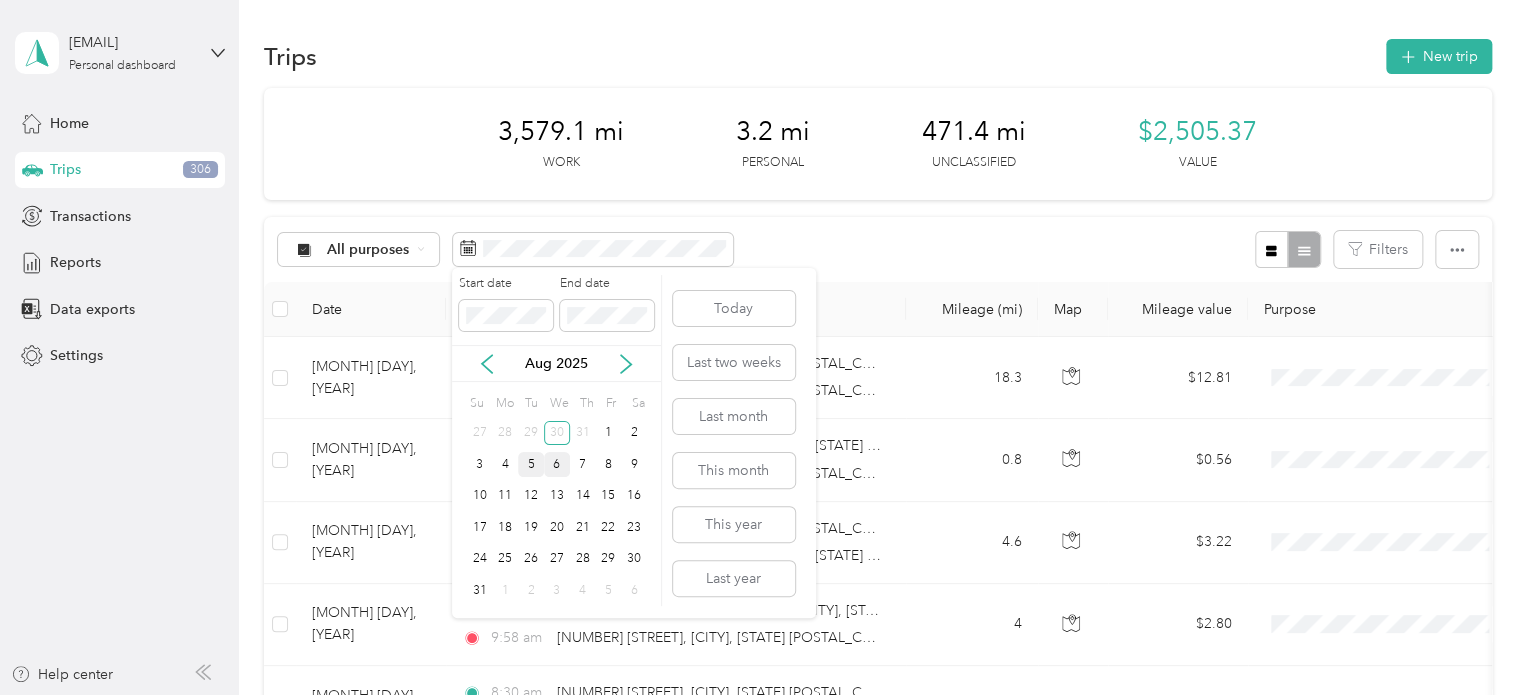 click on "5" at bounding box center [531, 464] 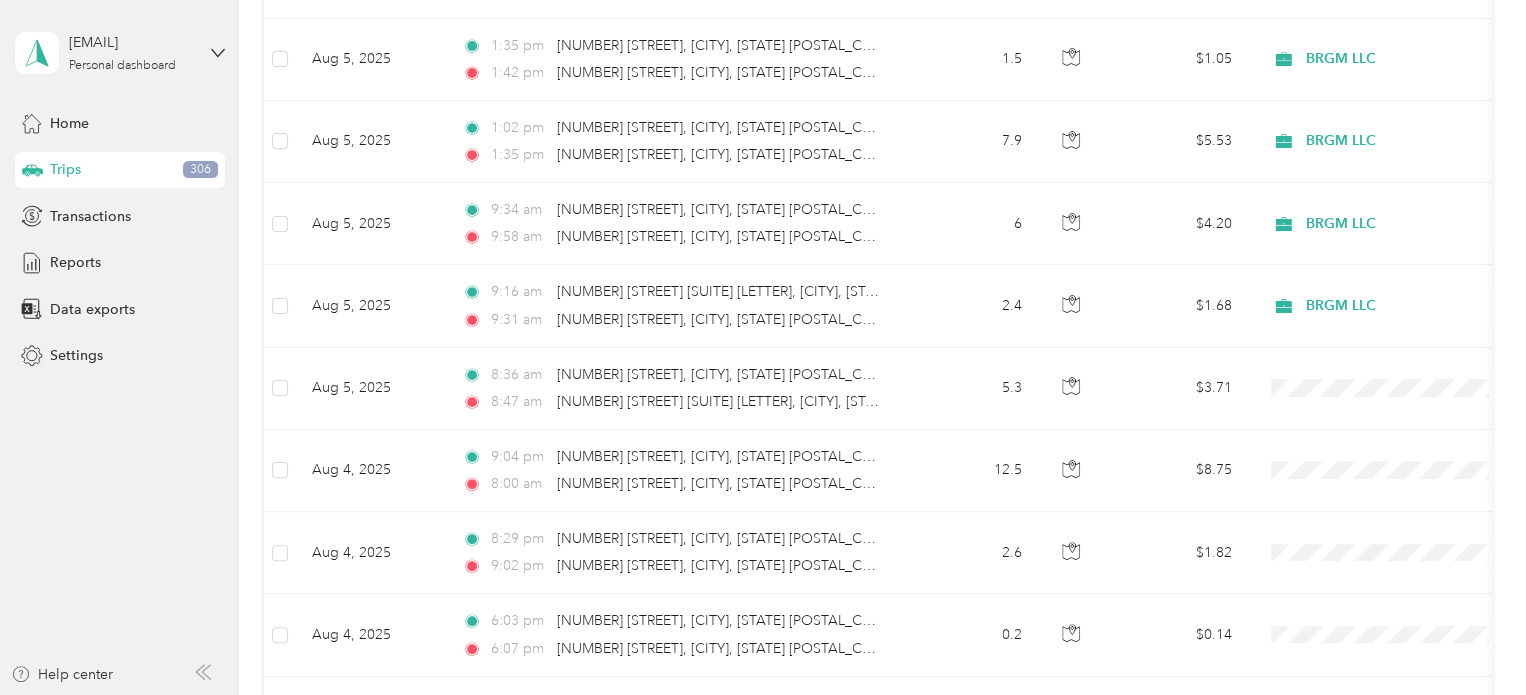 scroll, scrollTop: 900, scrollLeft: 0, axis: vertical 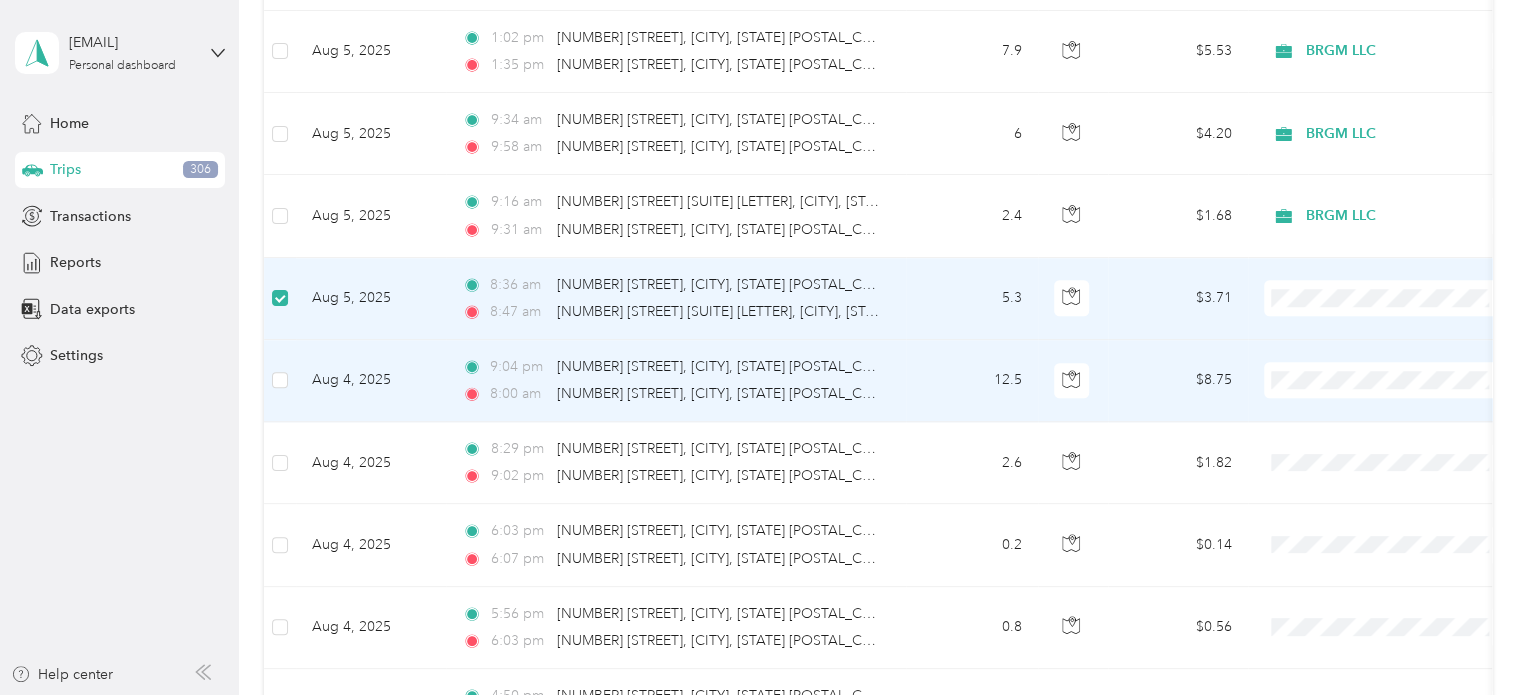 click at bounding box center [280, 381] 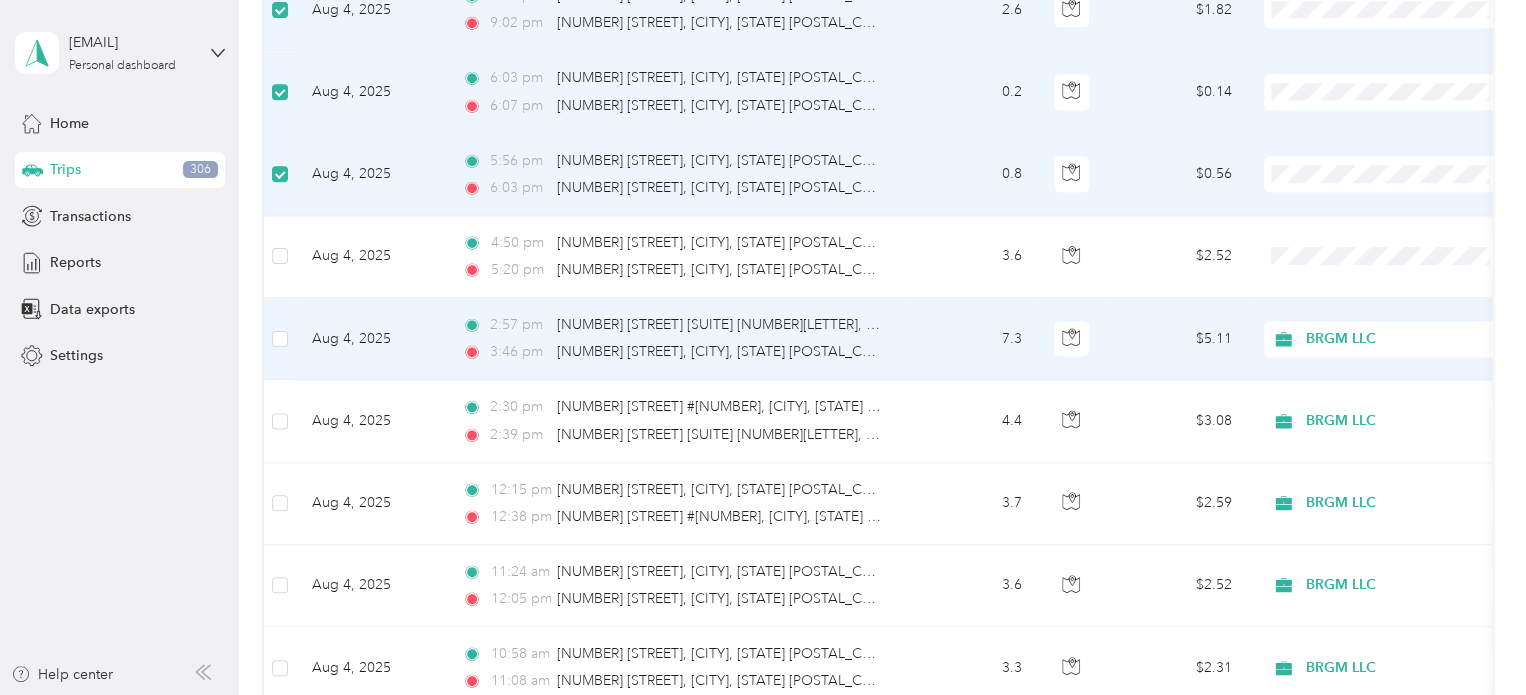 scroll, scrollTop: 1400, scrollLeft: 0, axis: vertical 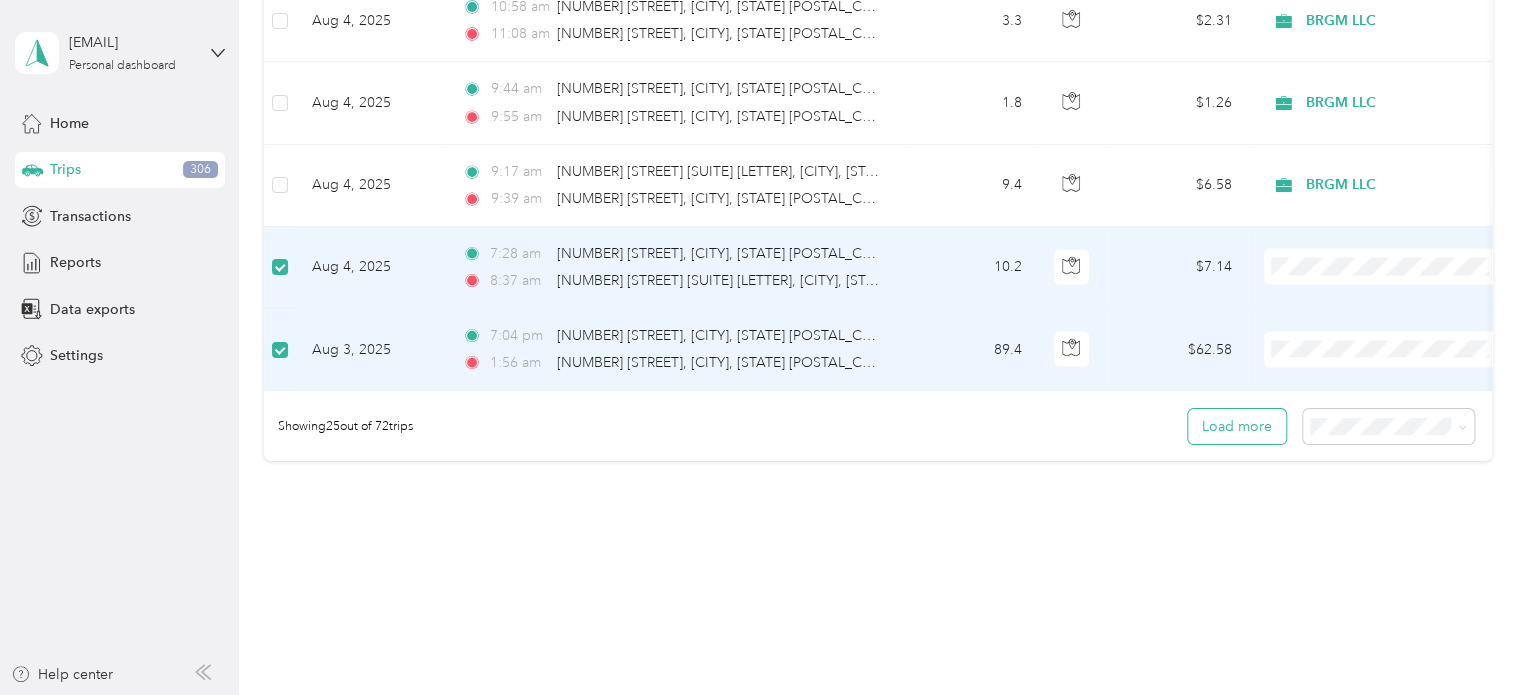 click on "Load more" at bounding box center (1237, 426) 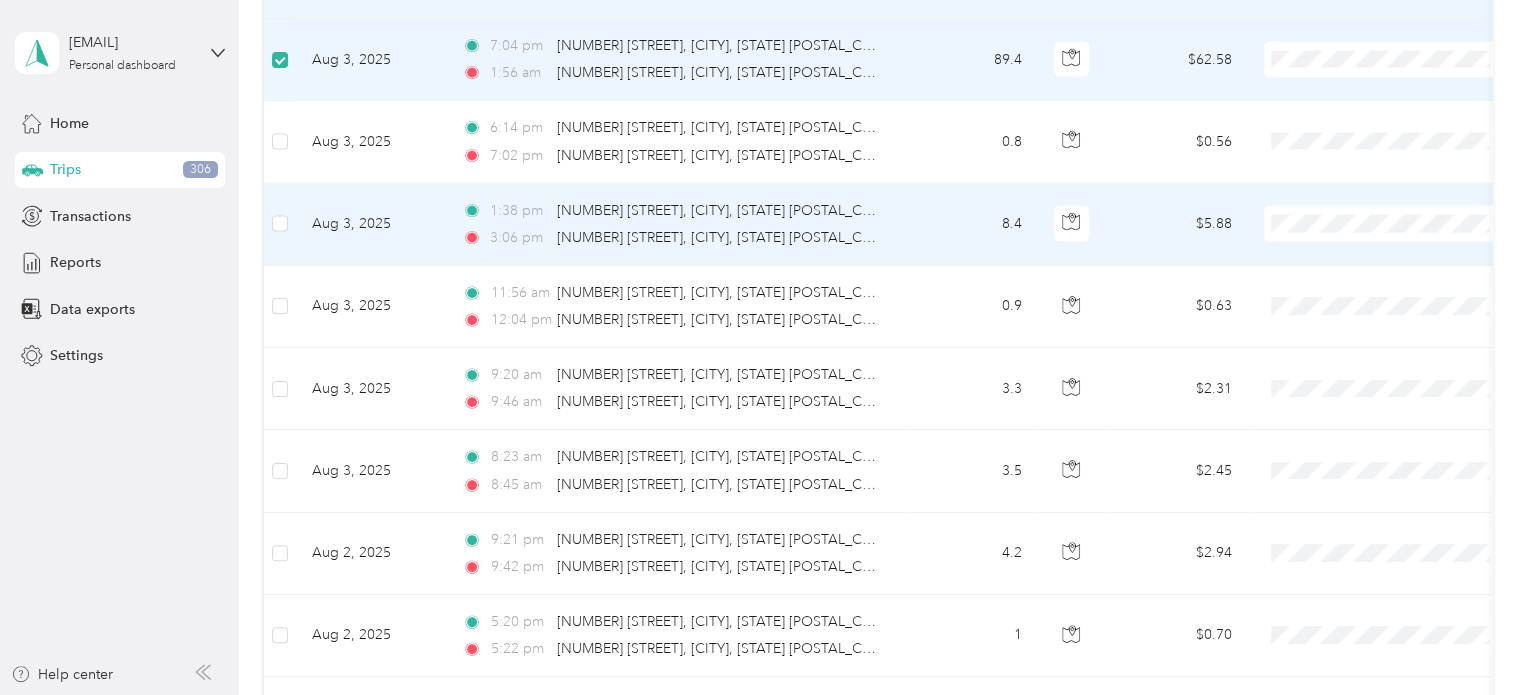 scroll, scrollTop: 2300, scrollLeft: 0, axis: vertical 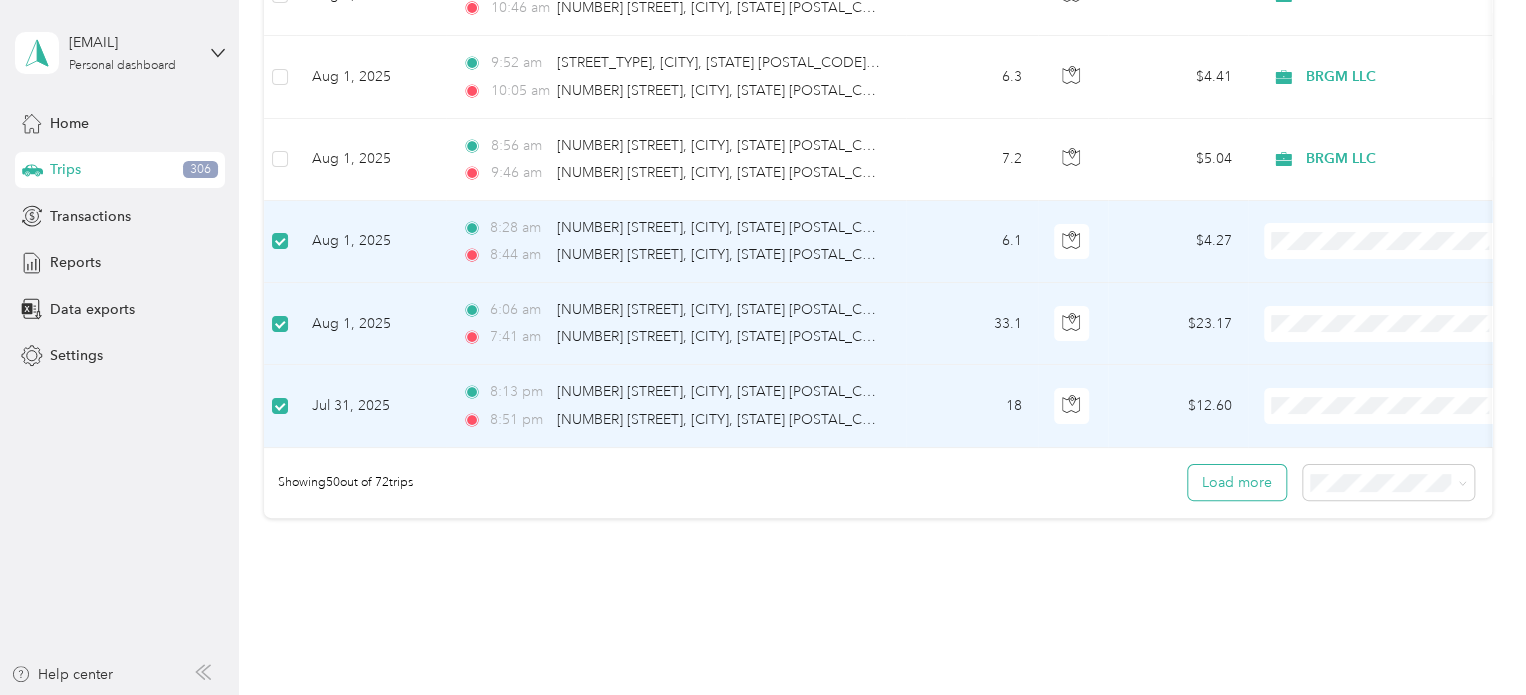 click on "Load more" at bounding box center [1237, 482] 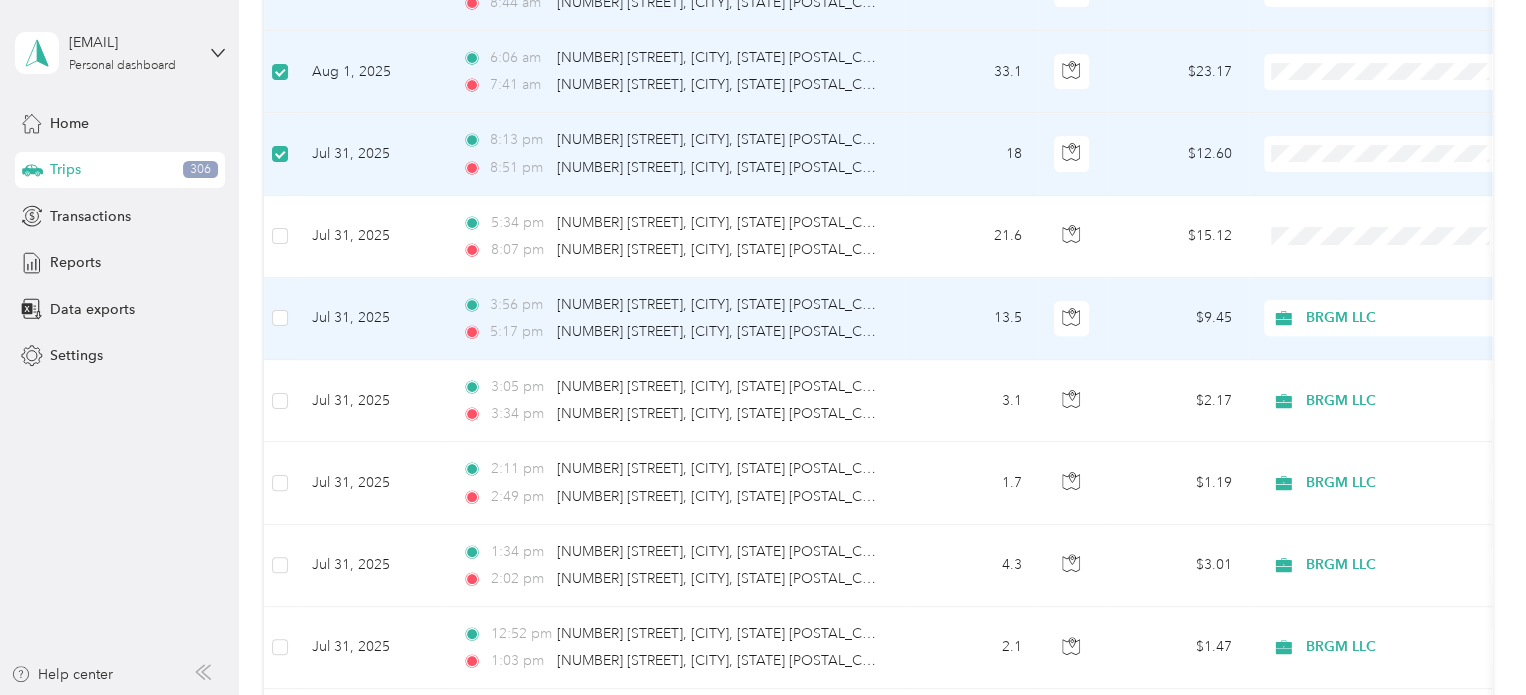 scroll, scrollTop: 4300, scrollLeft: 0, axis: vertical 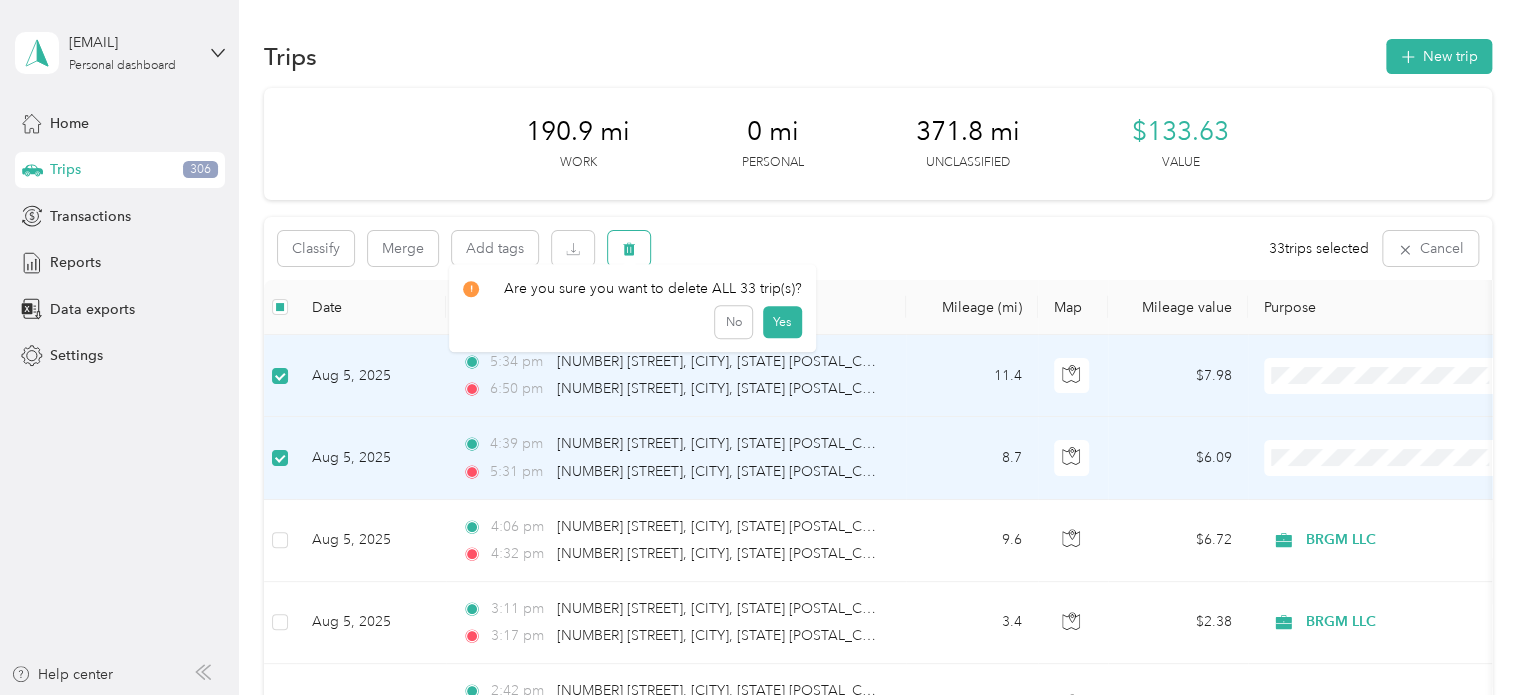 click 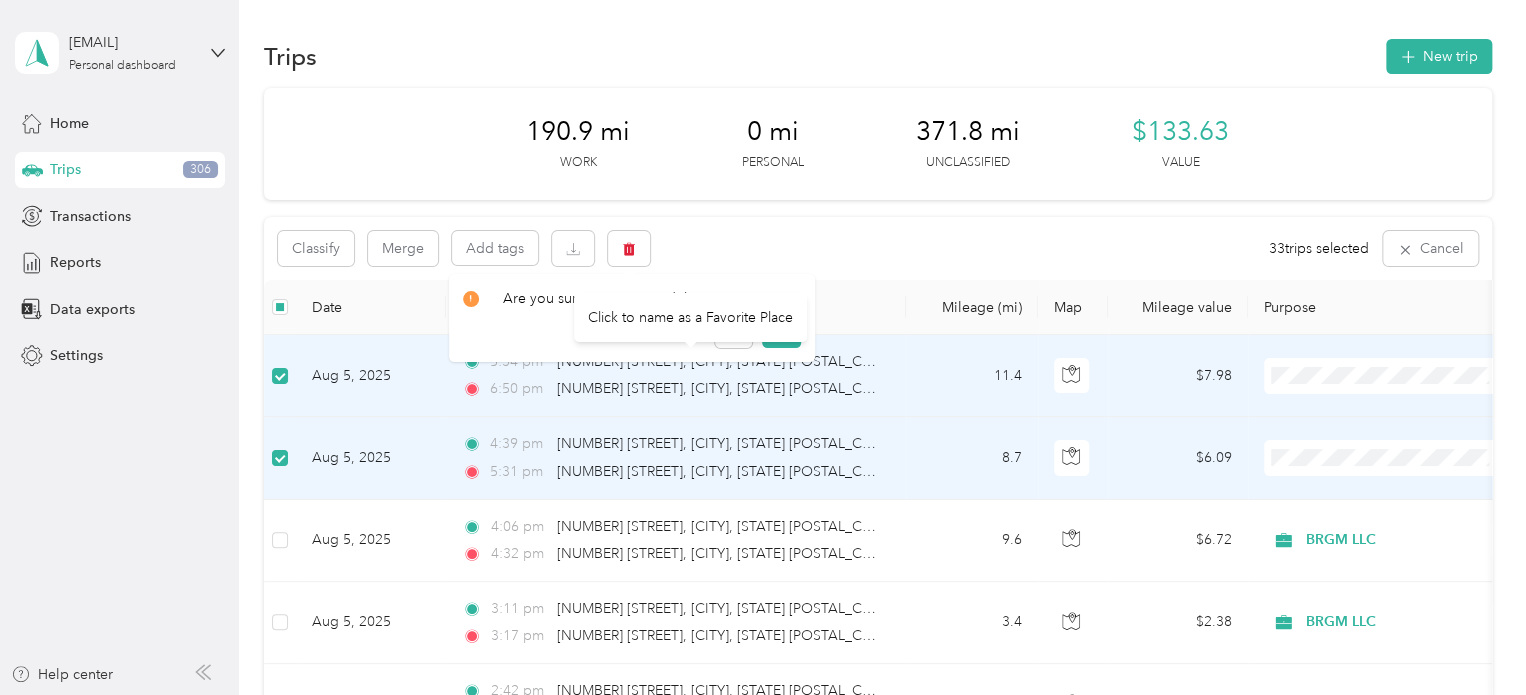 click on "Click to name as a Favorite Place" at bounding box center (690, 317) 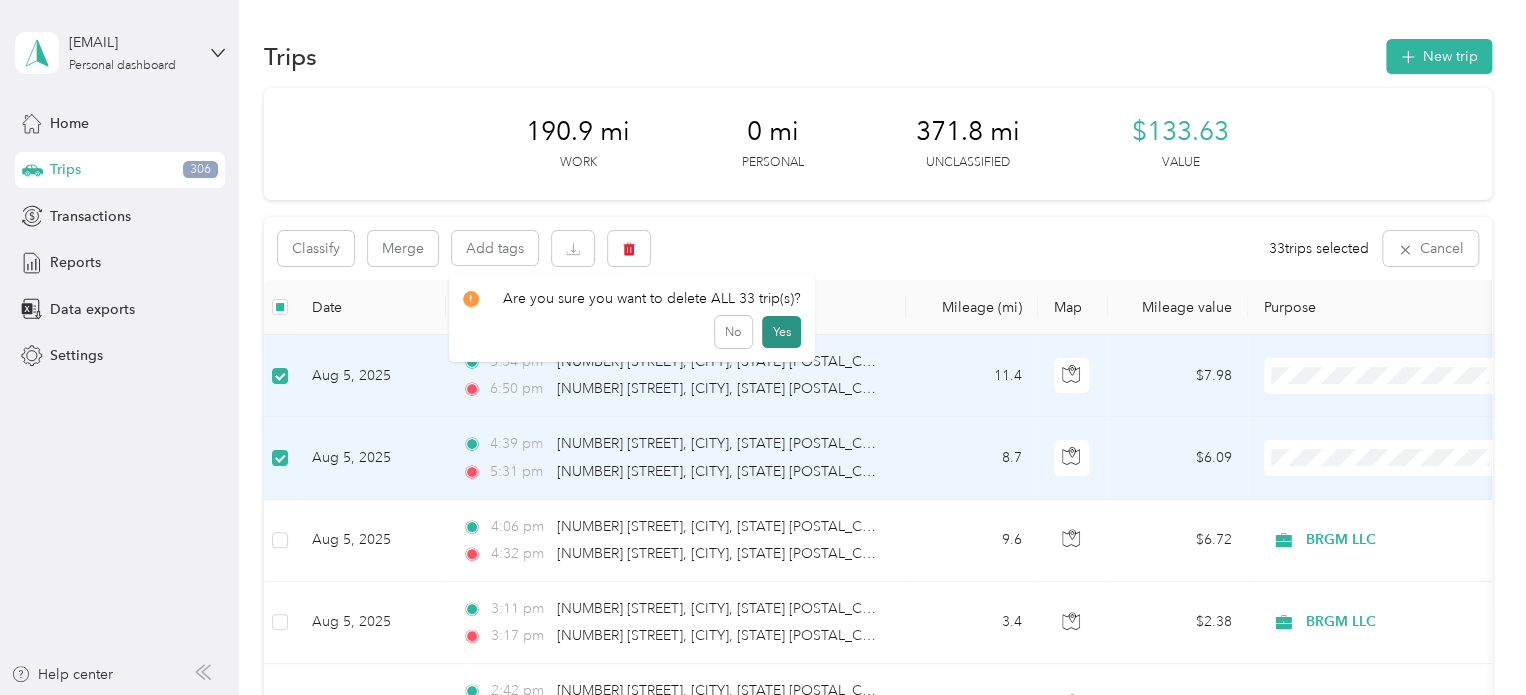 click on "Yes" at bounding box center [781, 332] 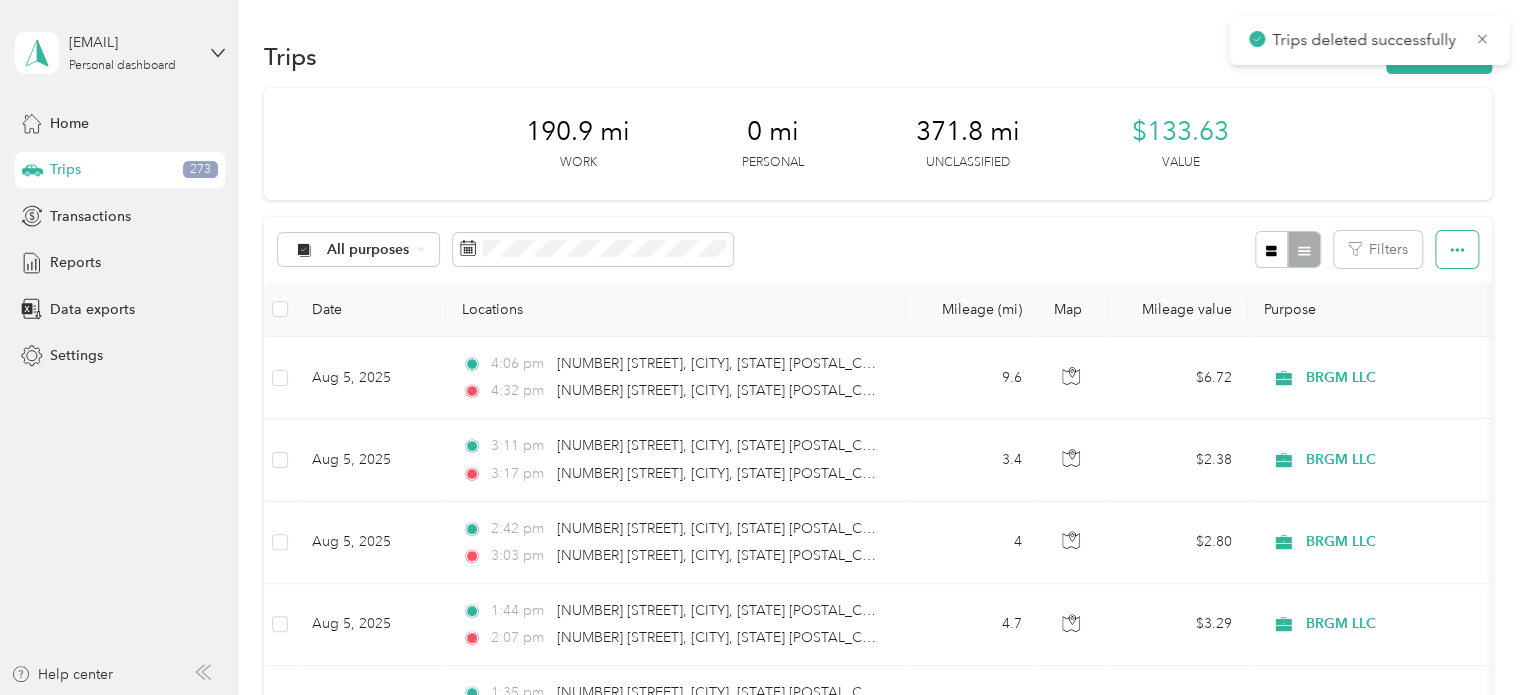 click 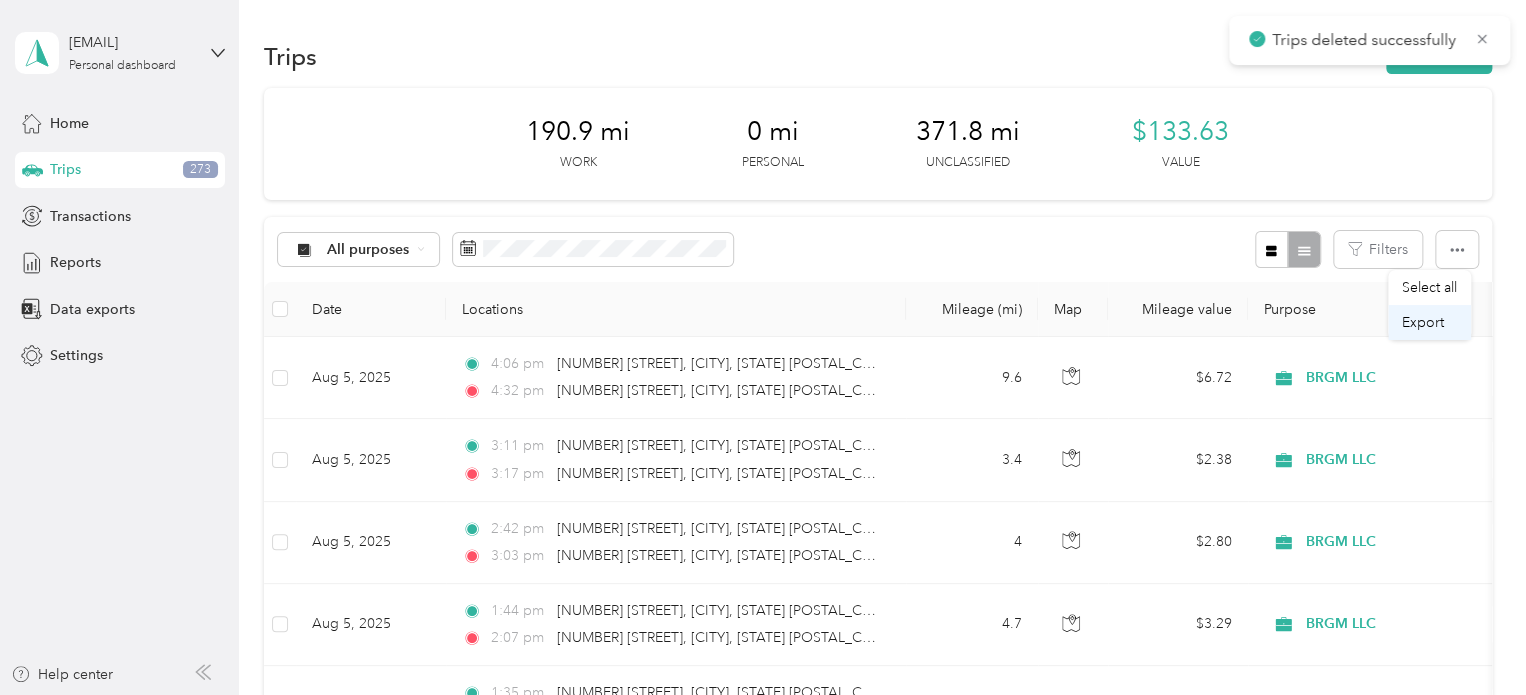 click on "Export" at bounding box center (1423, 322) 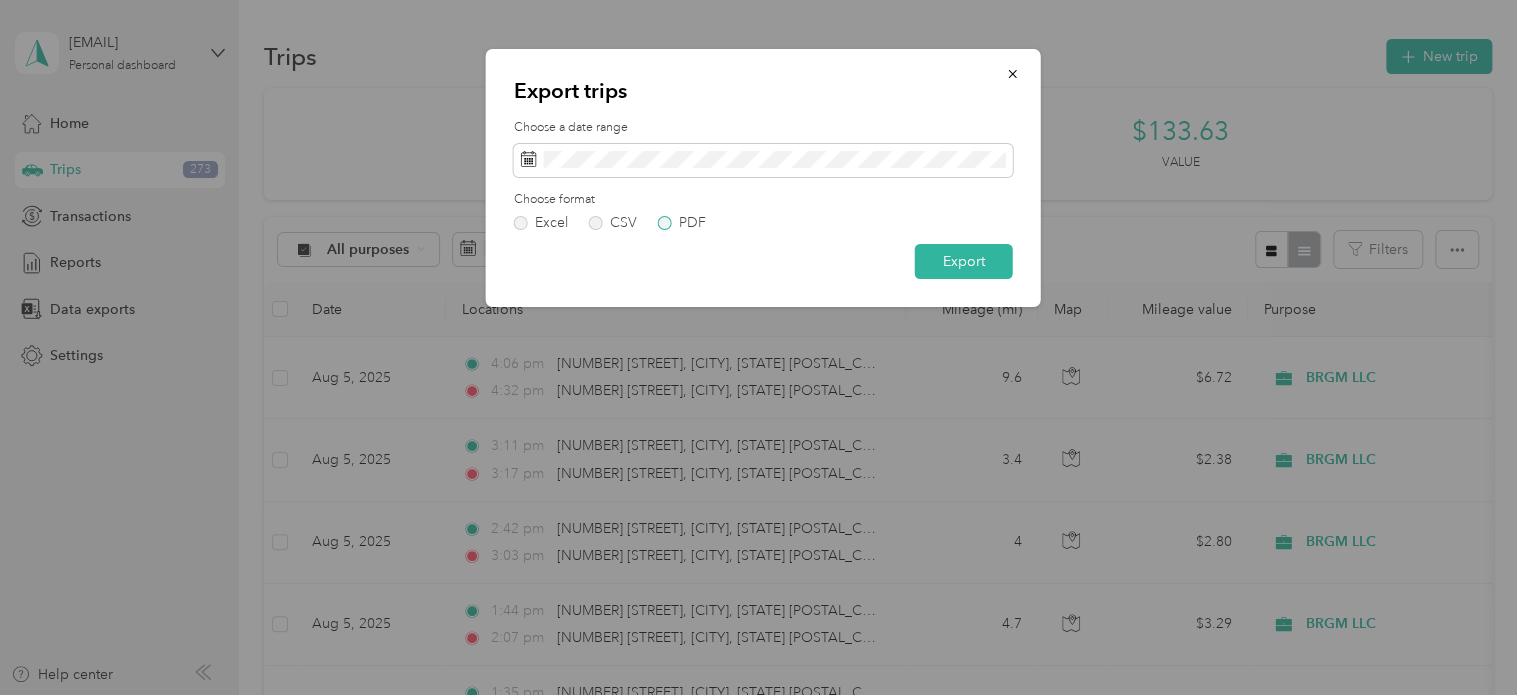 click on "PDF" at bounding box center (682, 223) 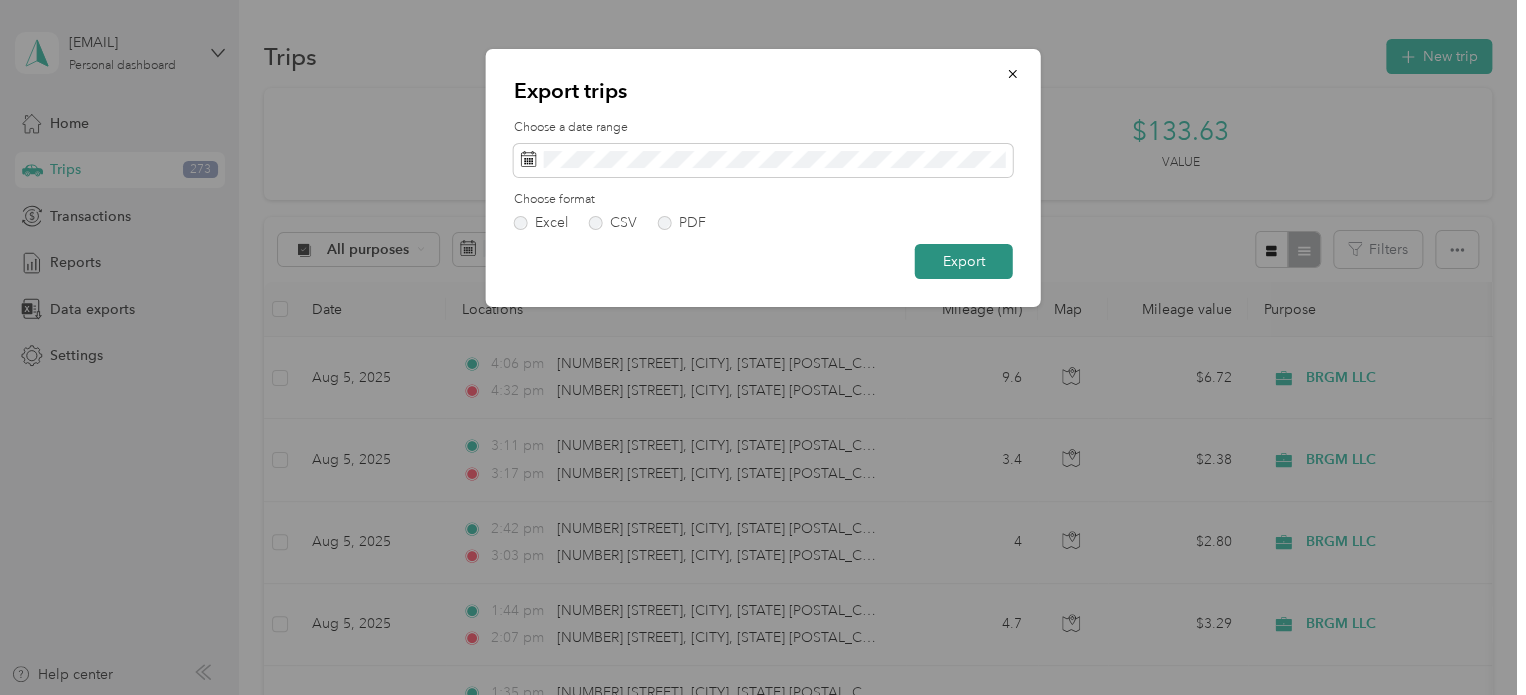 click on "Export" at bounding box center (964, 261) 